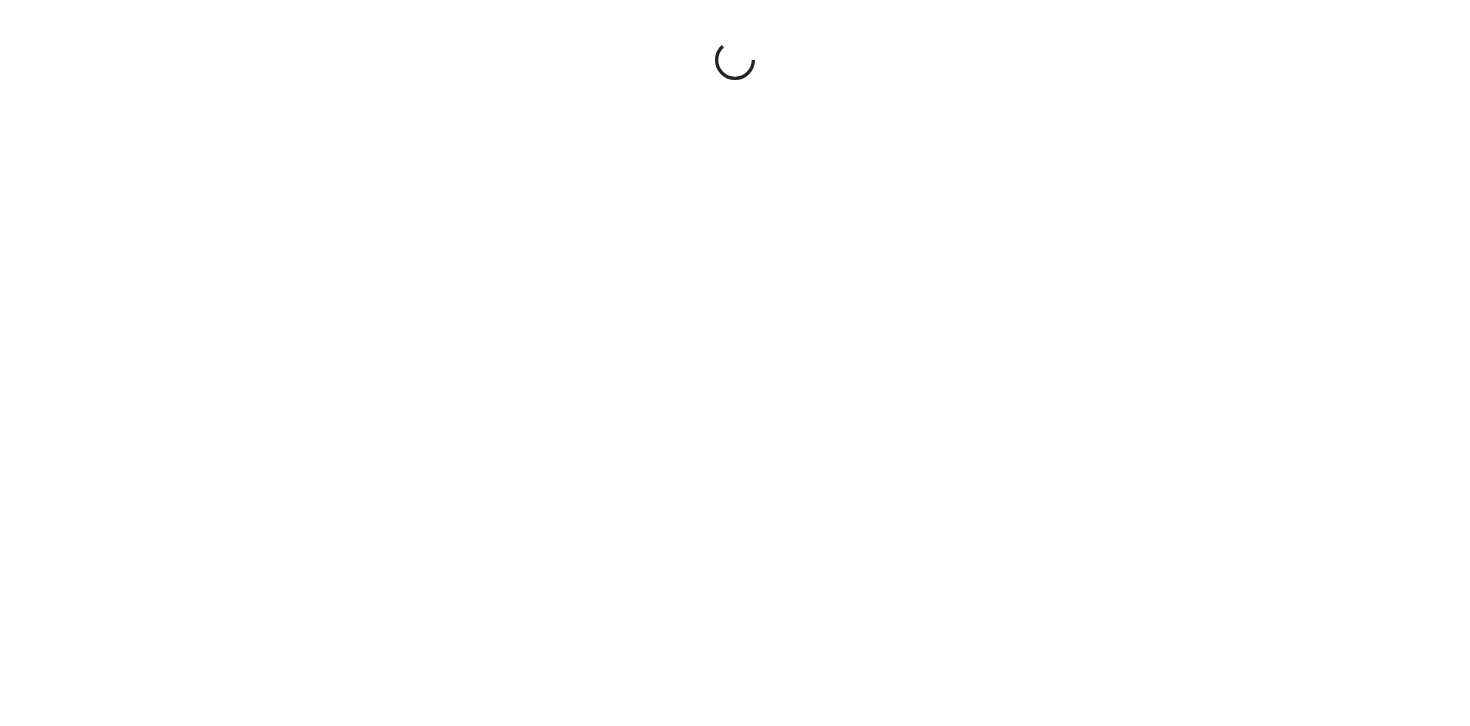 scroll, scrollTop: 0, scrollLeft: 0, axis: both 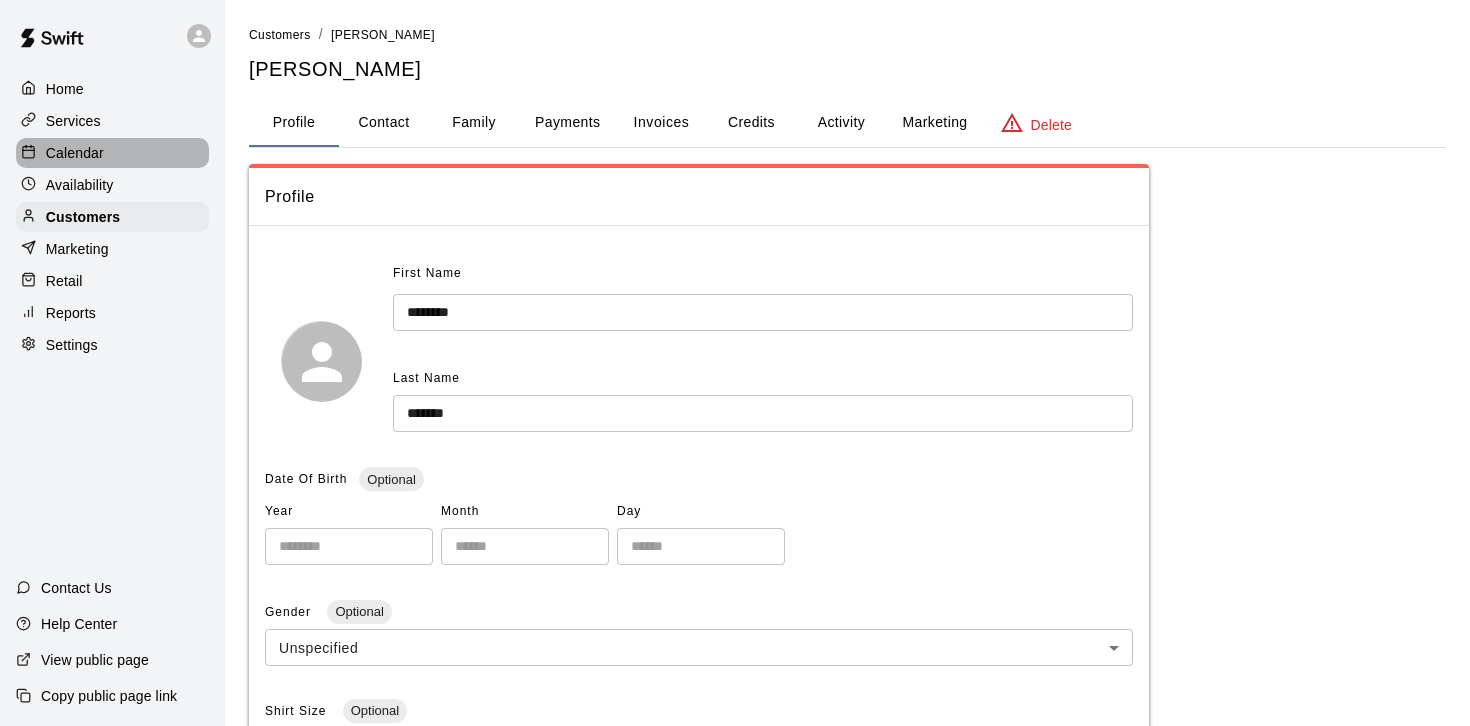 click on "Calendar" at bounding box center [75, 153] 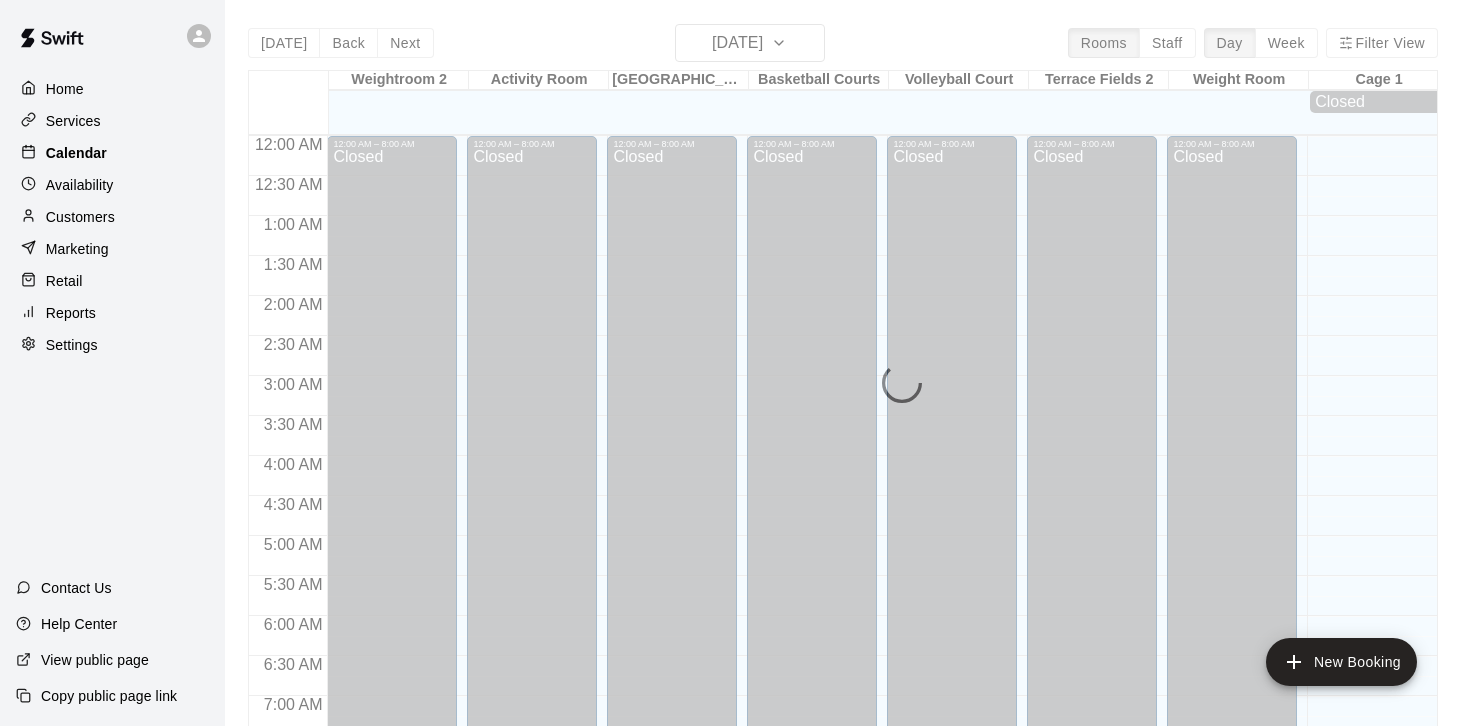scroll, scrollTop: 1241, scrollLeft: 0, axis: vertical 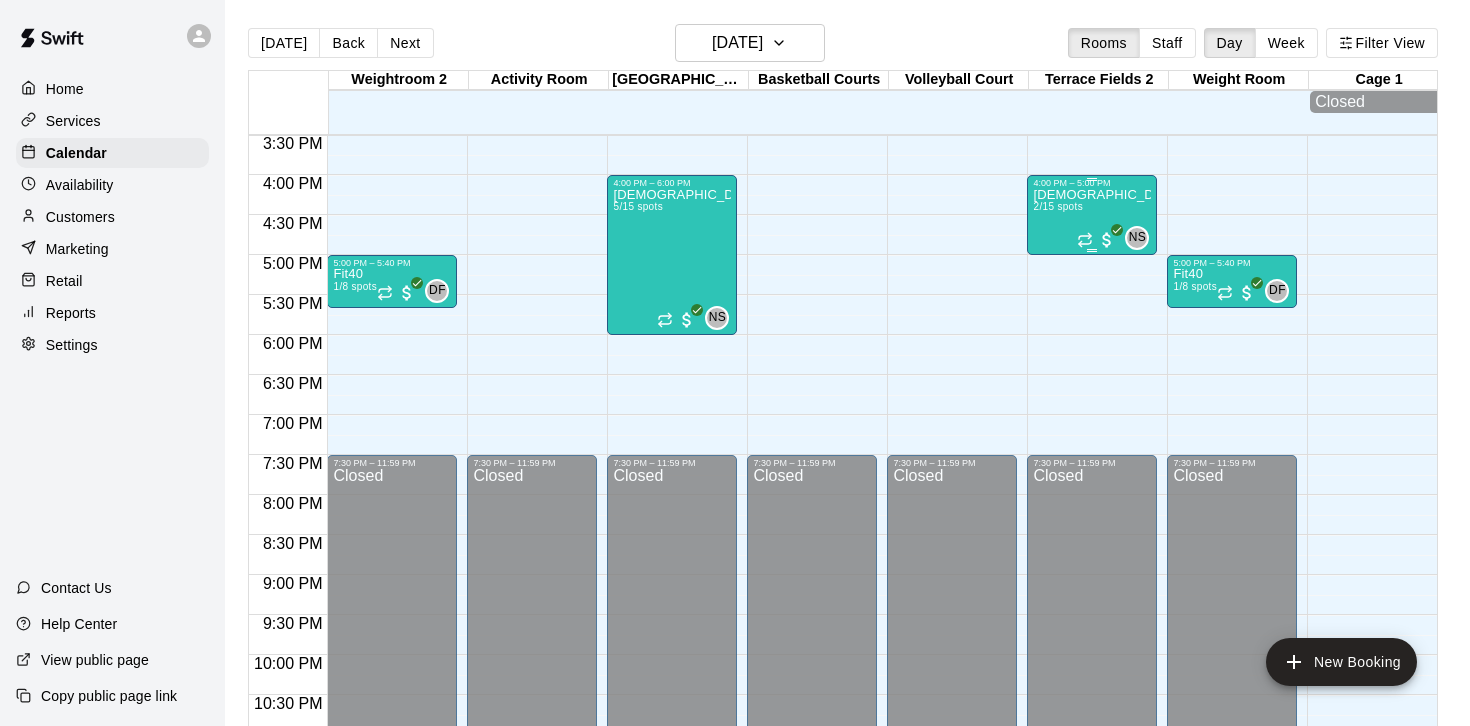 click on "[DEMOGRAPHIC_DATA] Soccer Friendlies (1st-2nd Grade)" at bounding box center (1092, 195) 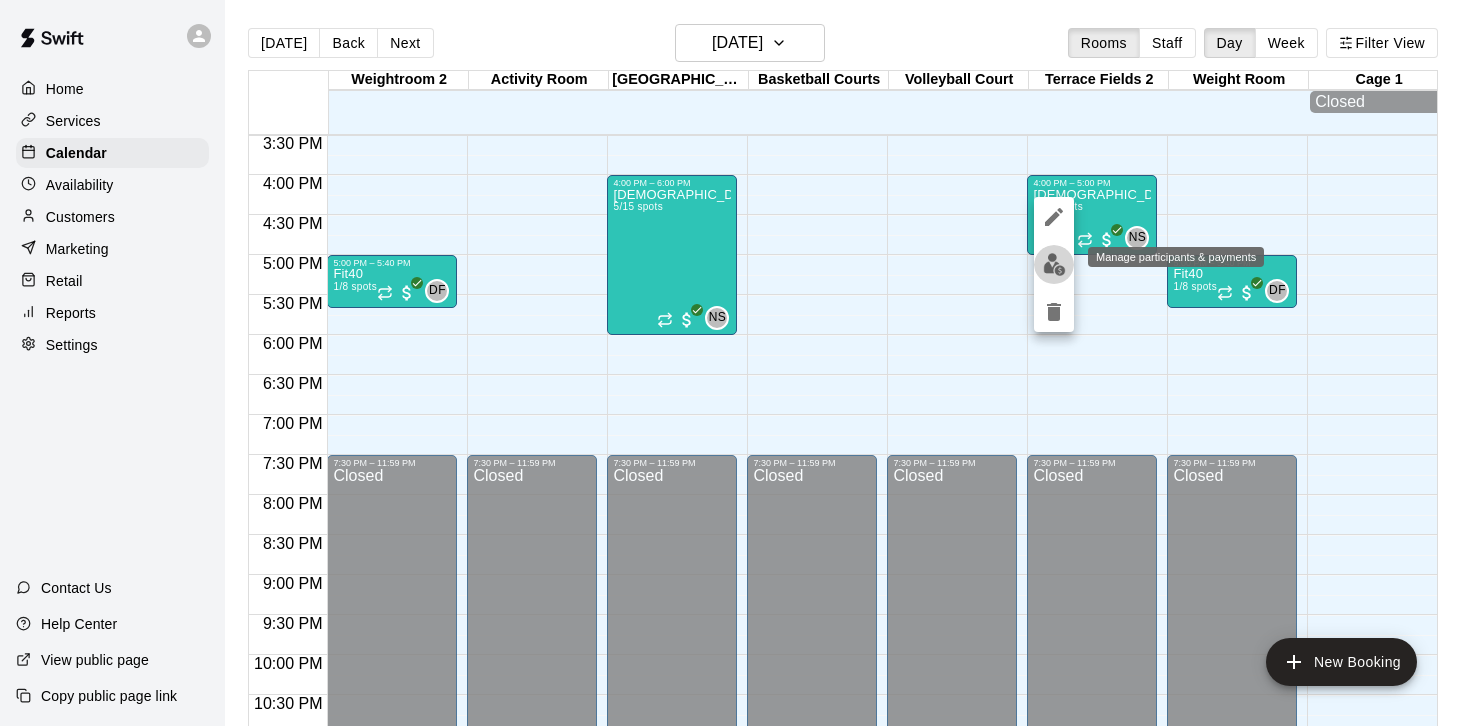 click at bounding box center (1054, 264) 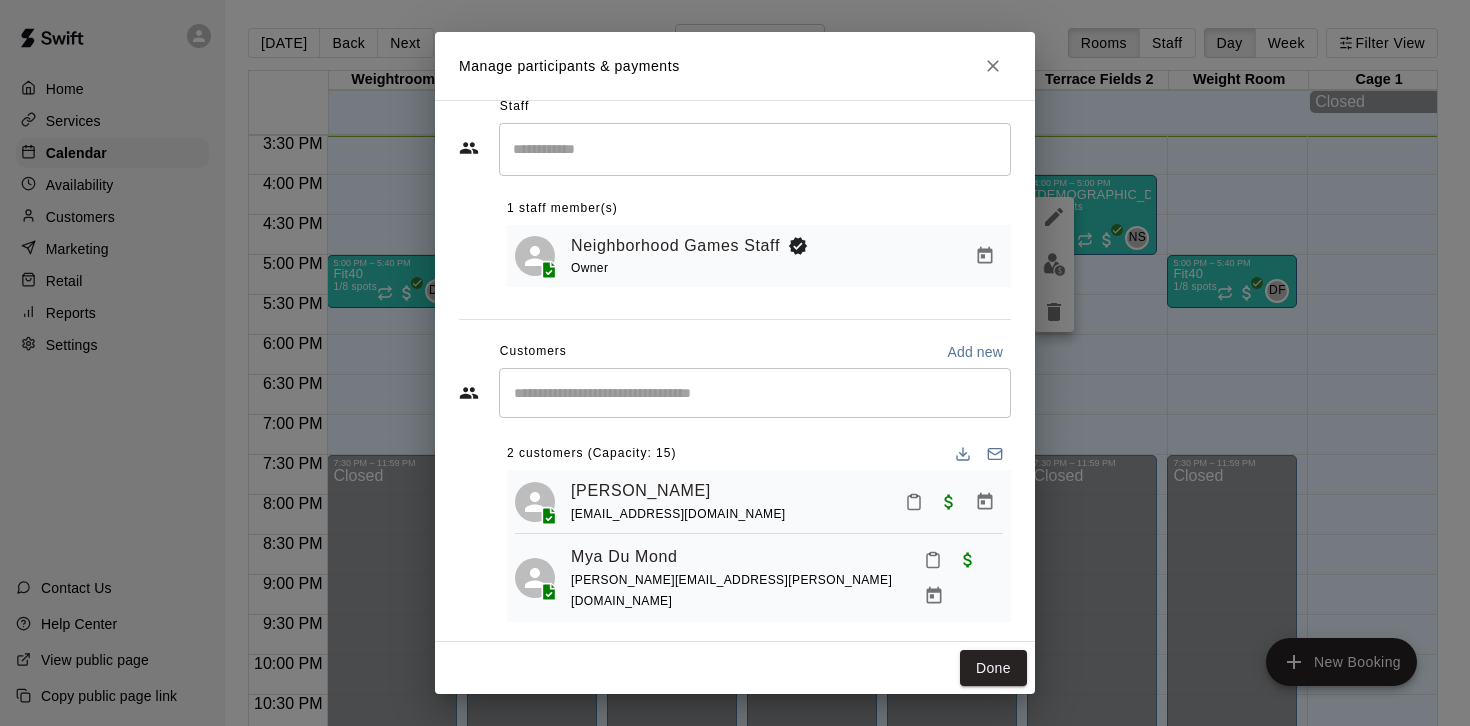 scroll, scrollTop: 0, scrollLeft: 0, axis: both 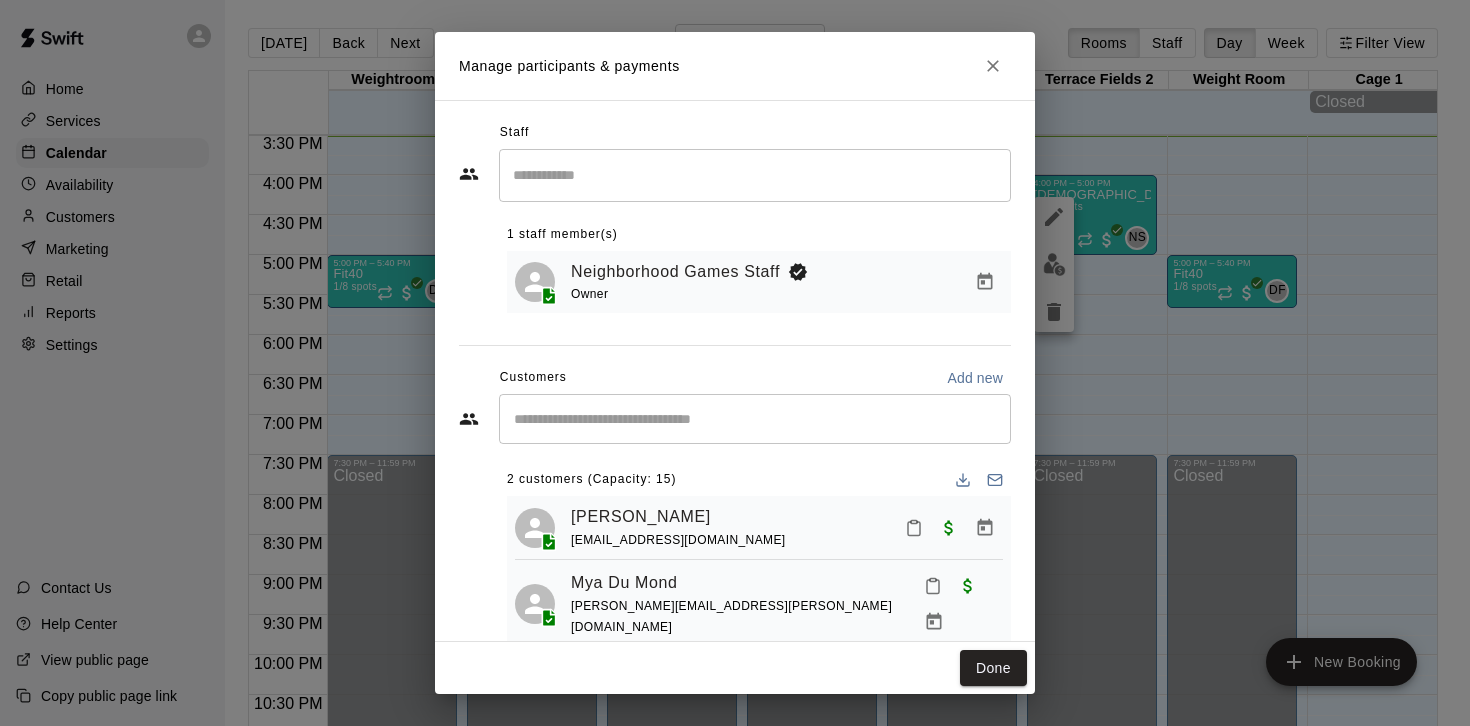 click on "Manage participants & payments" at bounding box center [735, 66] 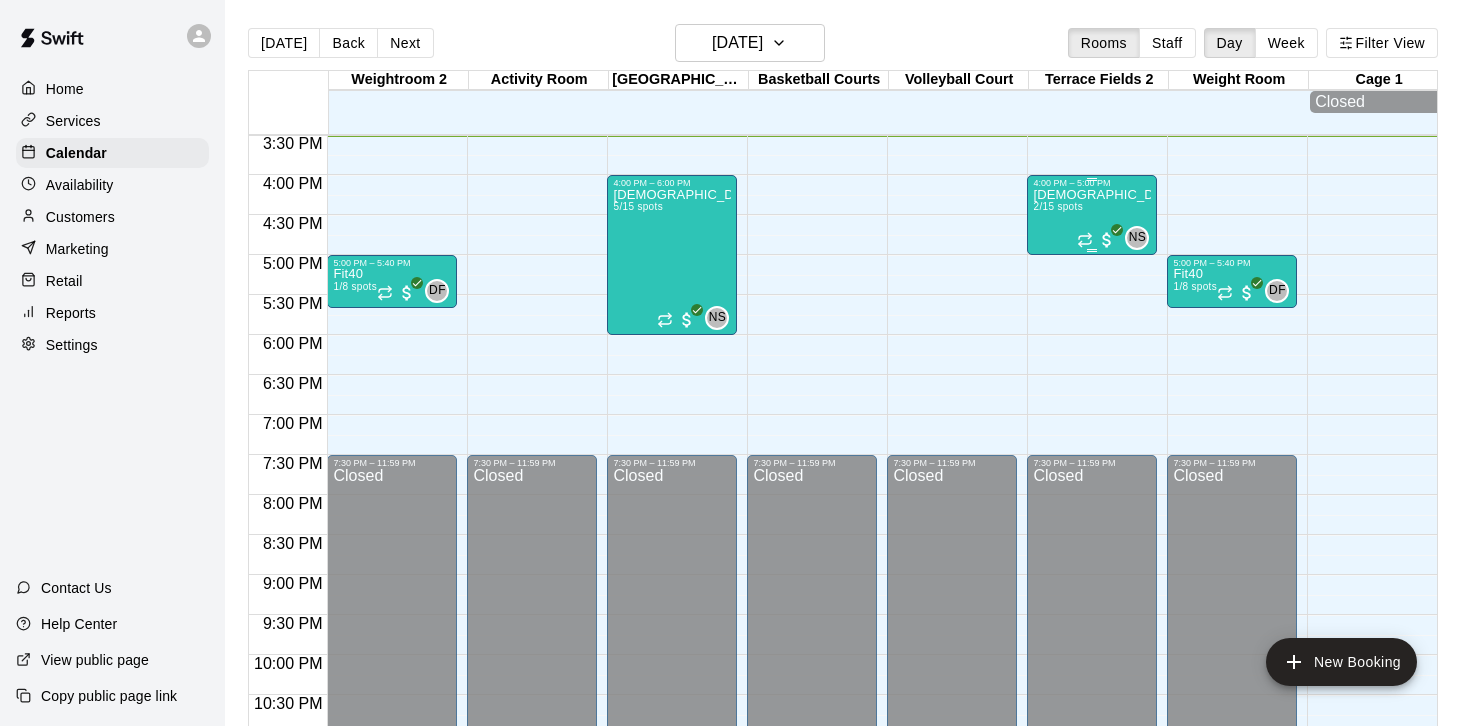 click on "[DEMOGRAPHIC_DATA] Soccer Friendlies (1st-2nd Grade) 2/15 spots" at bounding box center (1092, 551) 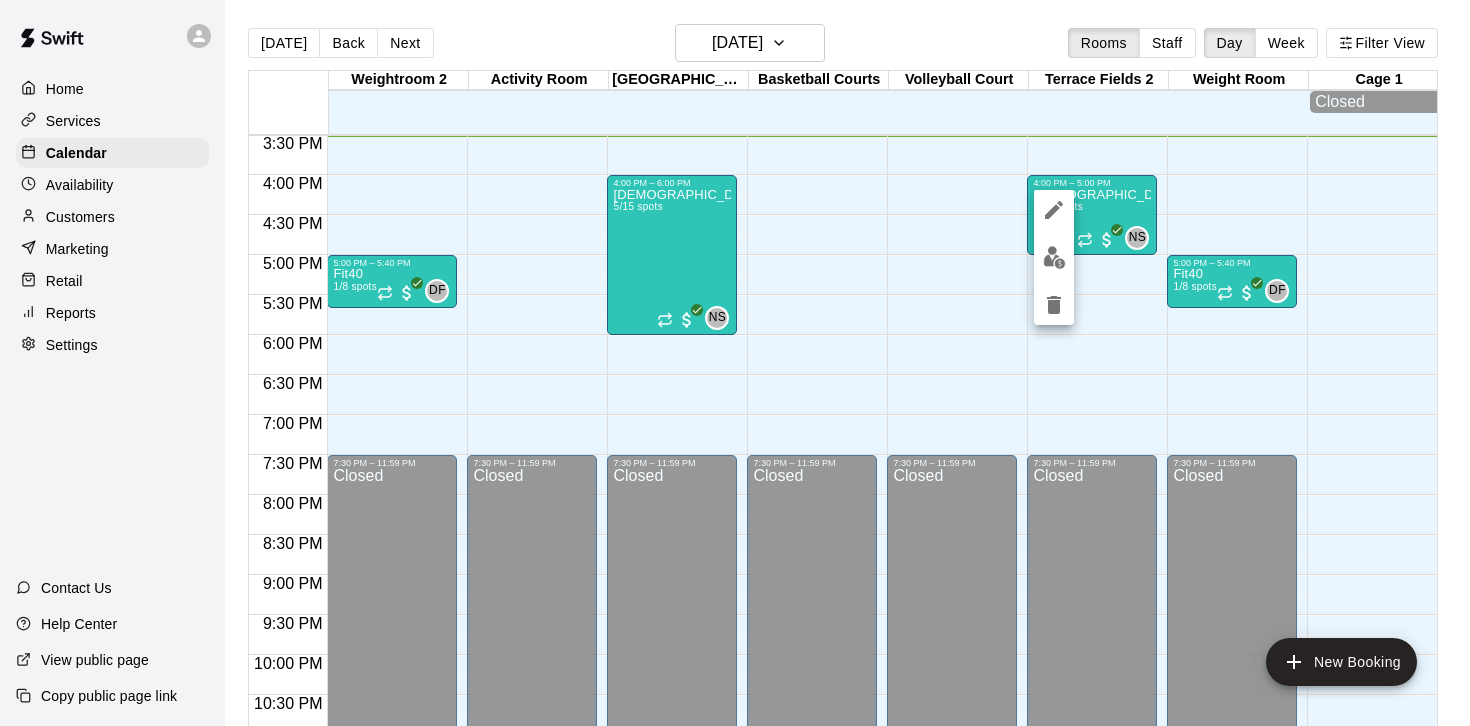 click 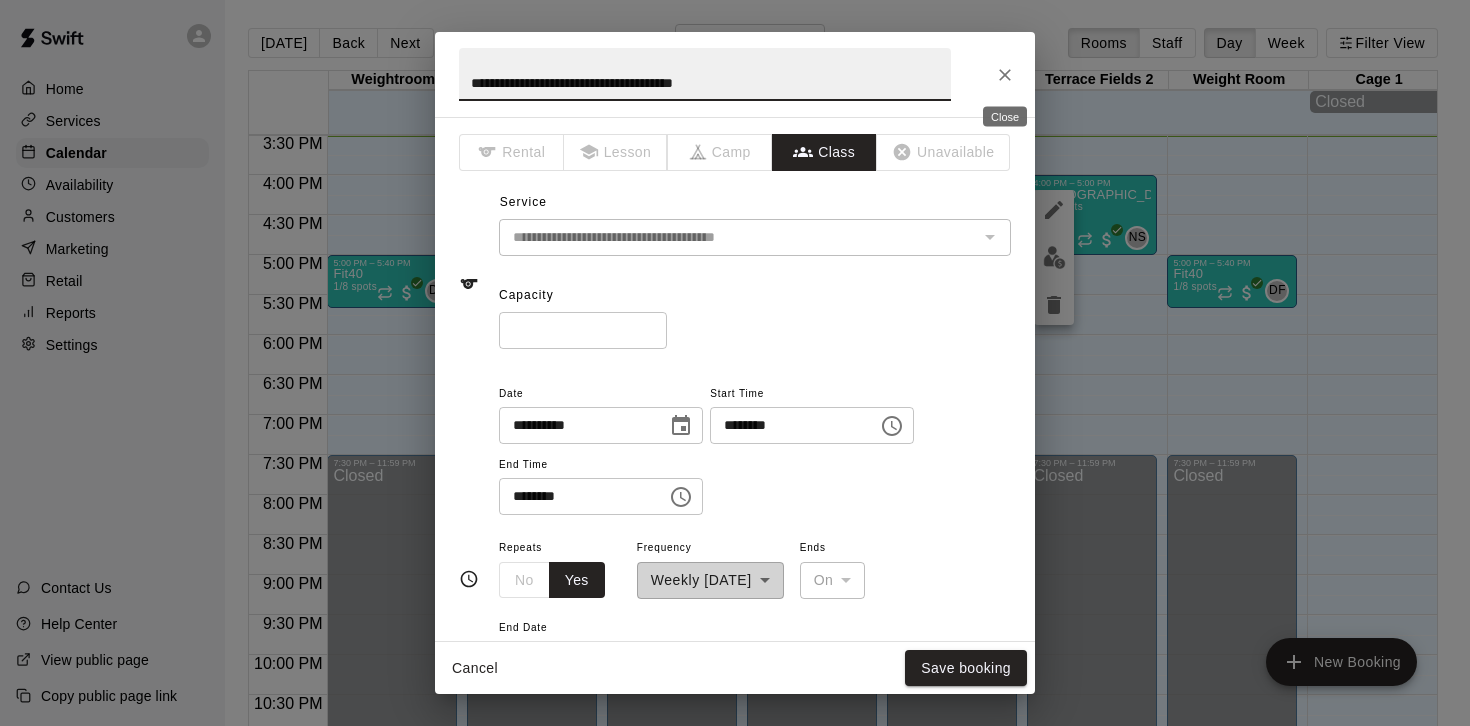 click 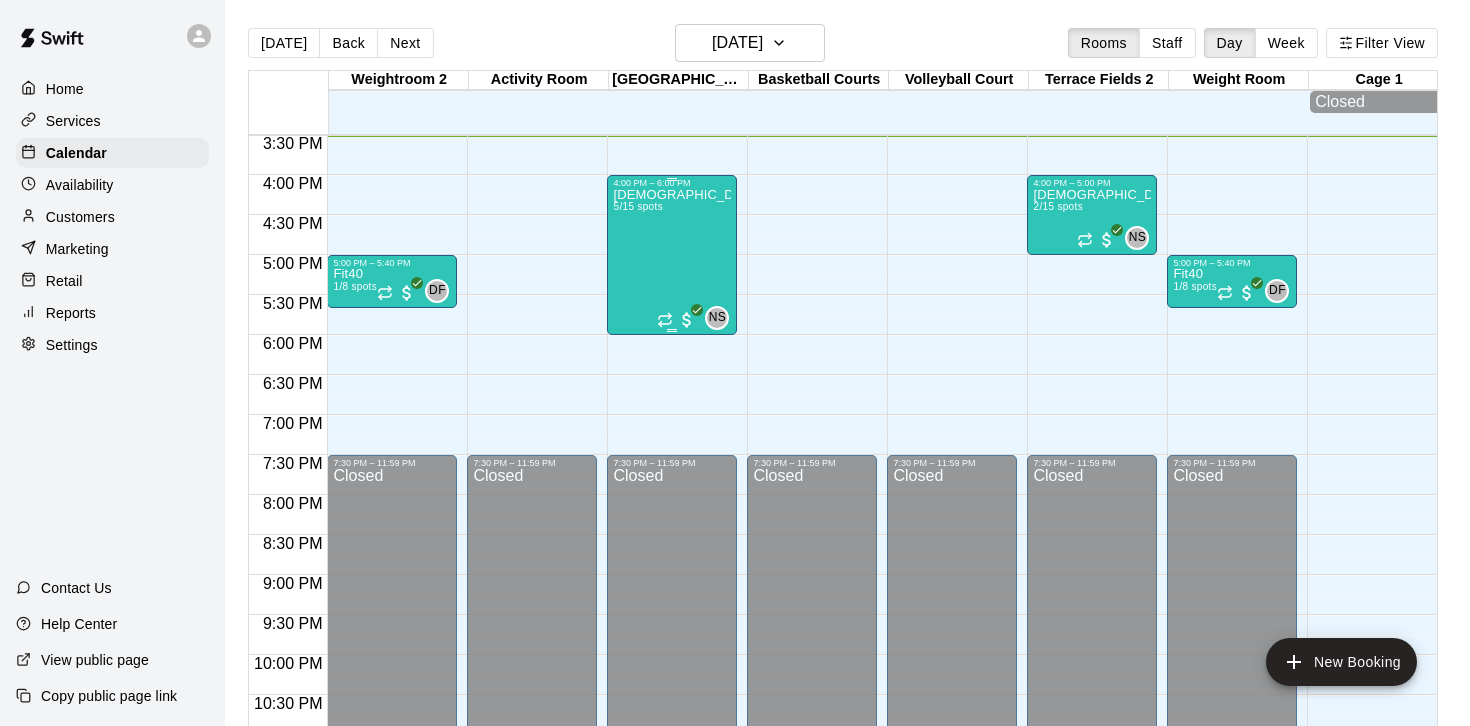 click on "[DEMOGRAPHIC_DATA] Soccer Friendlies (3rd - 4th Grade) 5/15 spots" at bounding box center (672, 551) 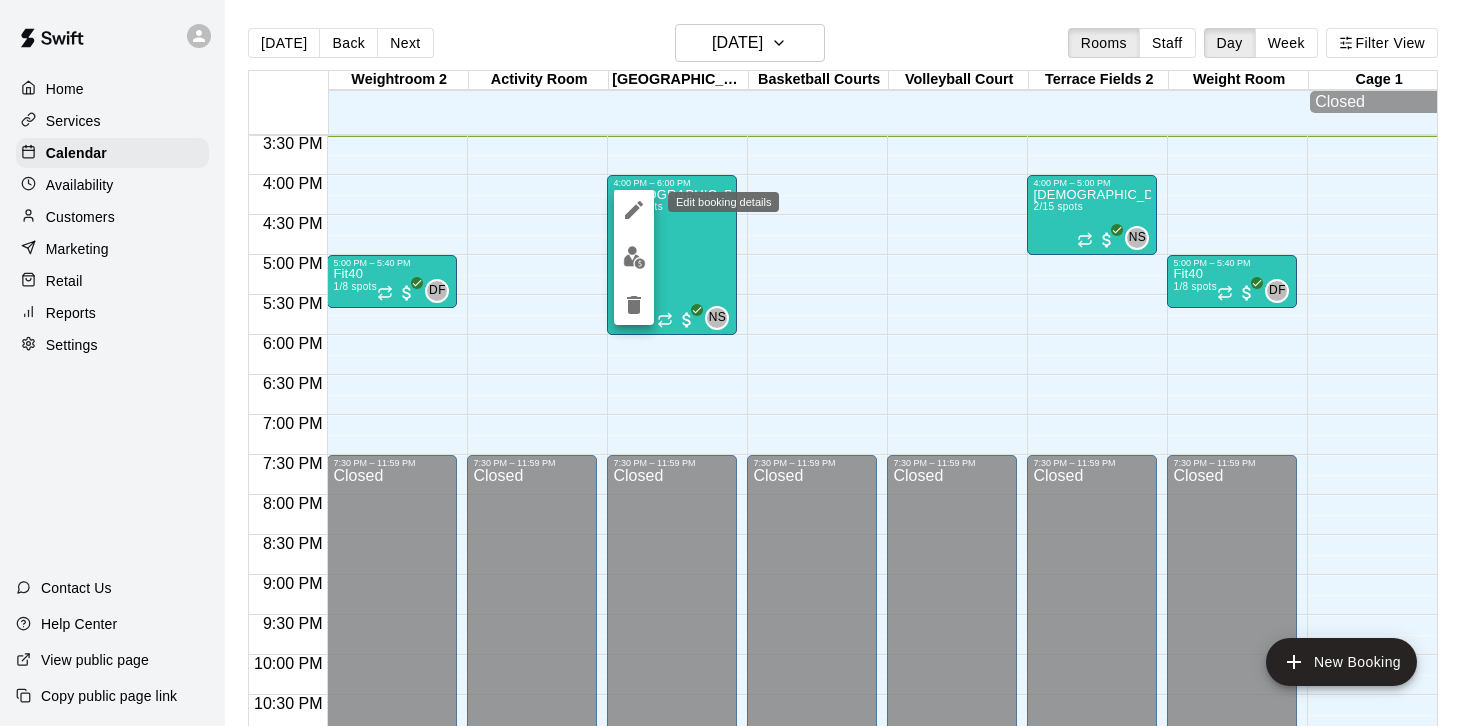 click at bounding box center [634, 210] 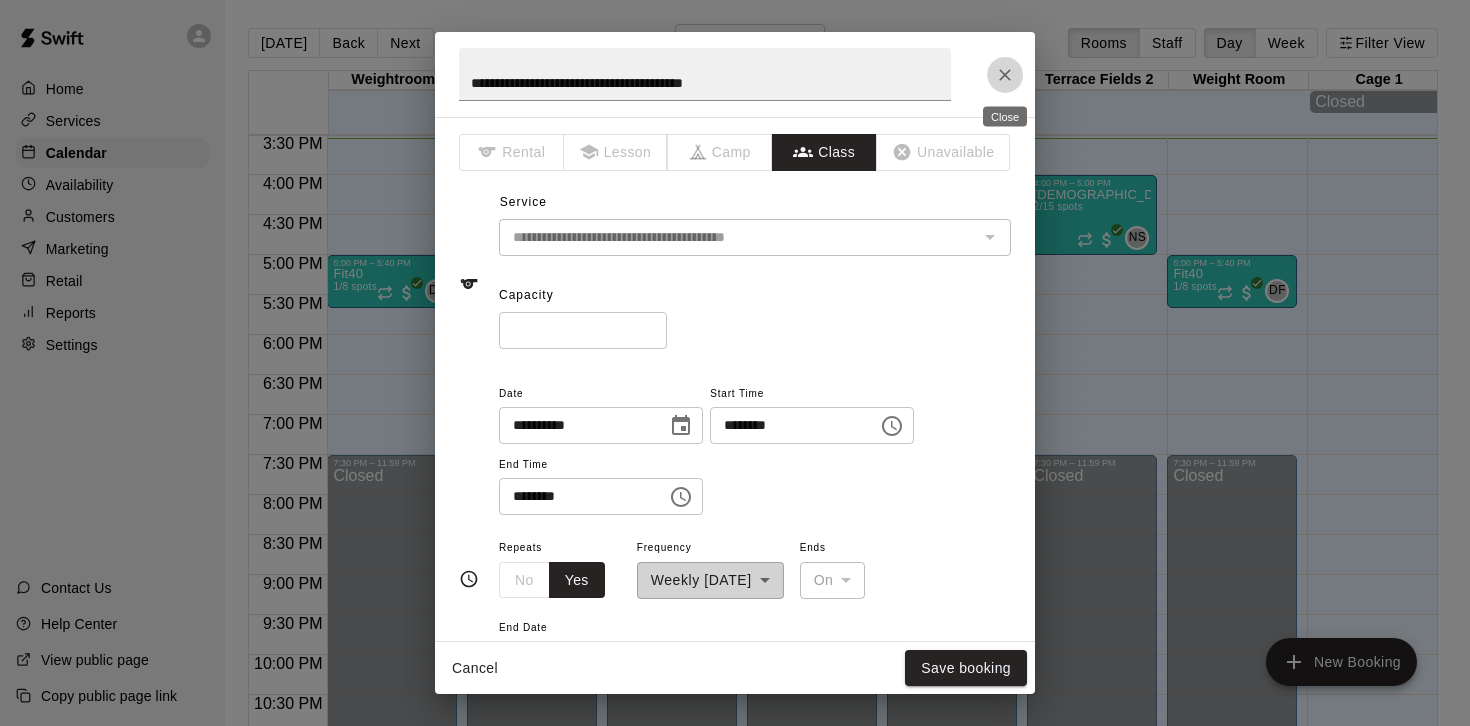 click 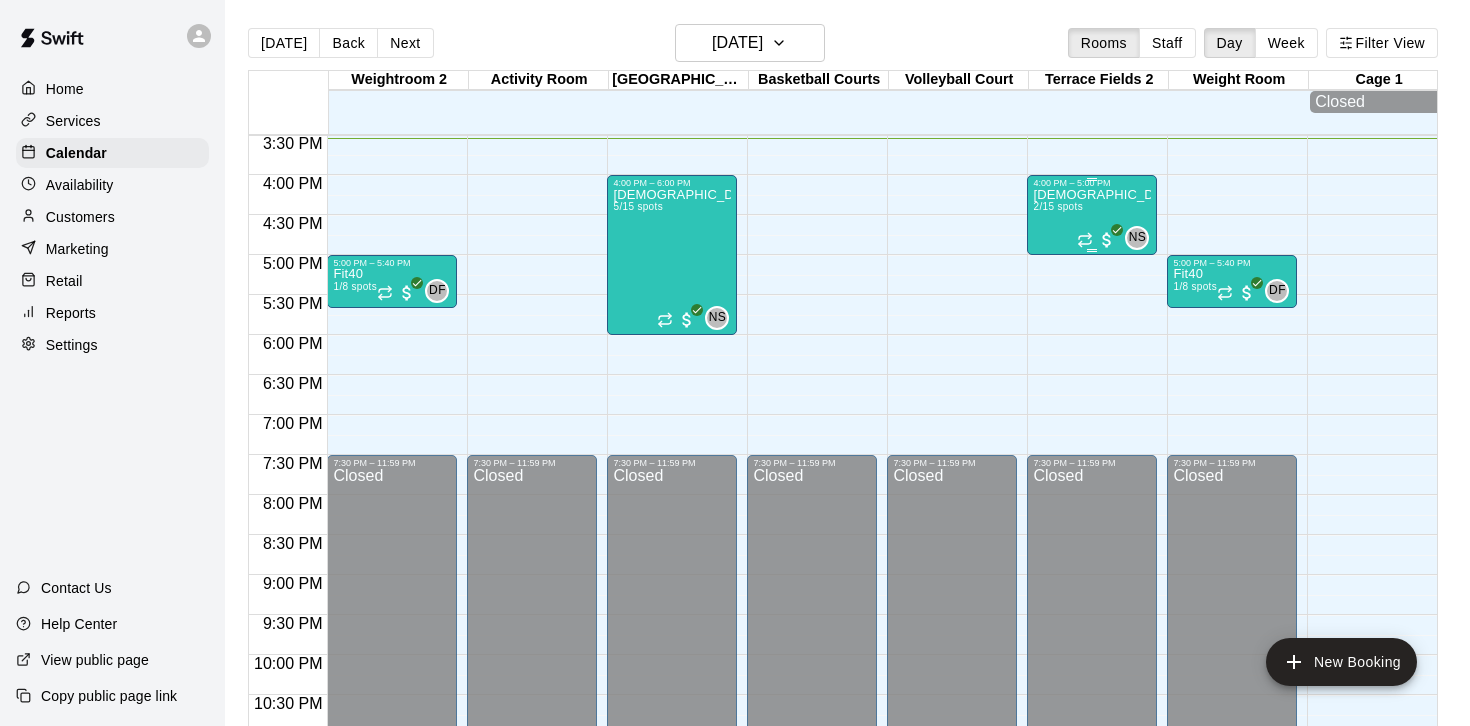 click on "[DEMOGRAPHIC_DATA] Soccer Friendlies (1st-2nd Grade)" at bounding box center [1092, 195] 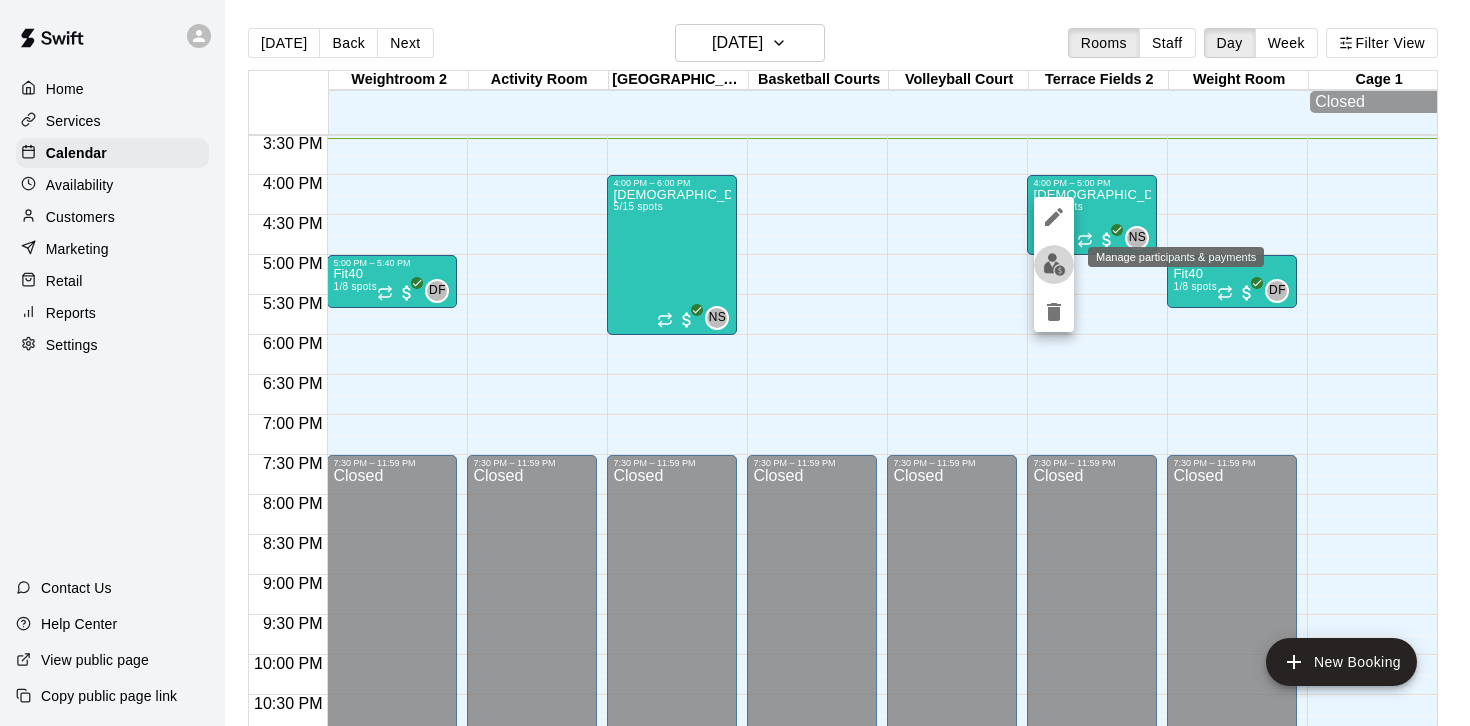 click at bounding box center [1054, 264] 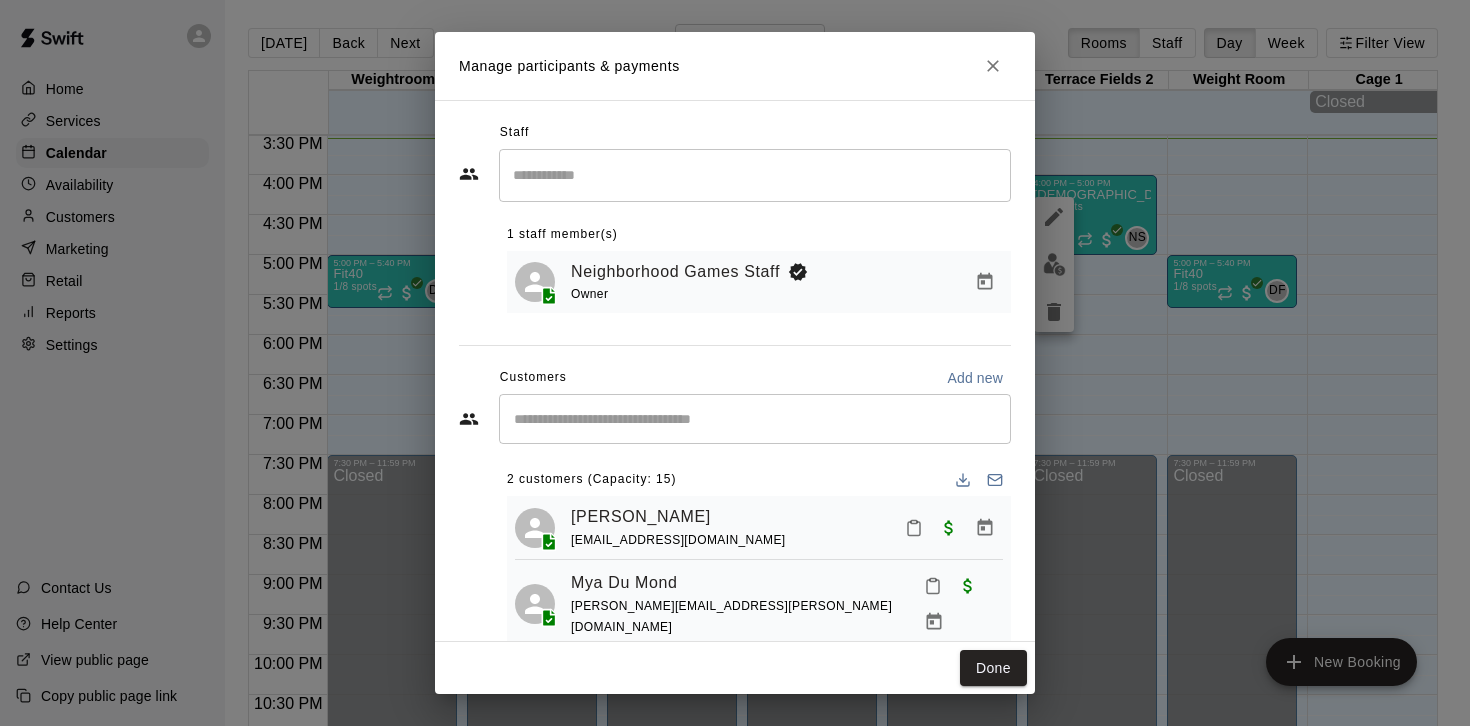 scroll, scrollTop: 26, scrollLeft: 0, axis: vertical 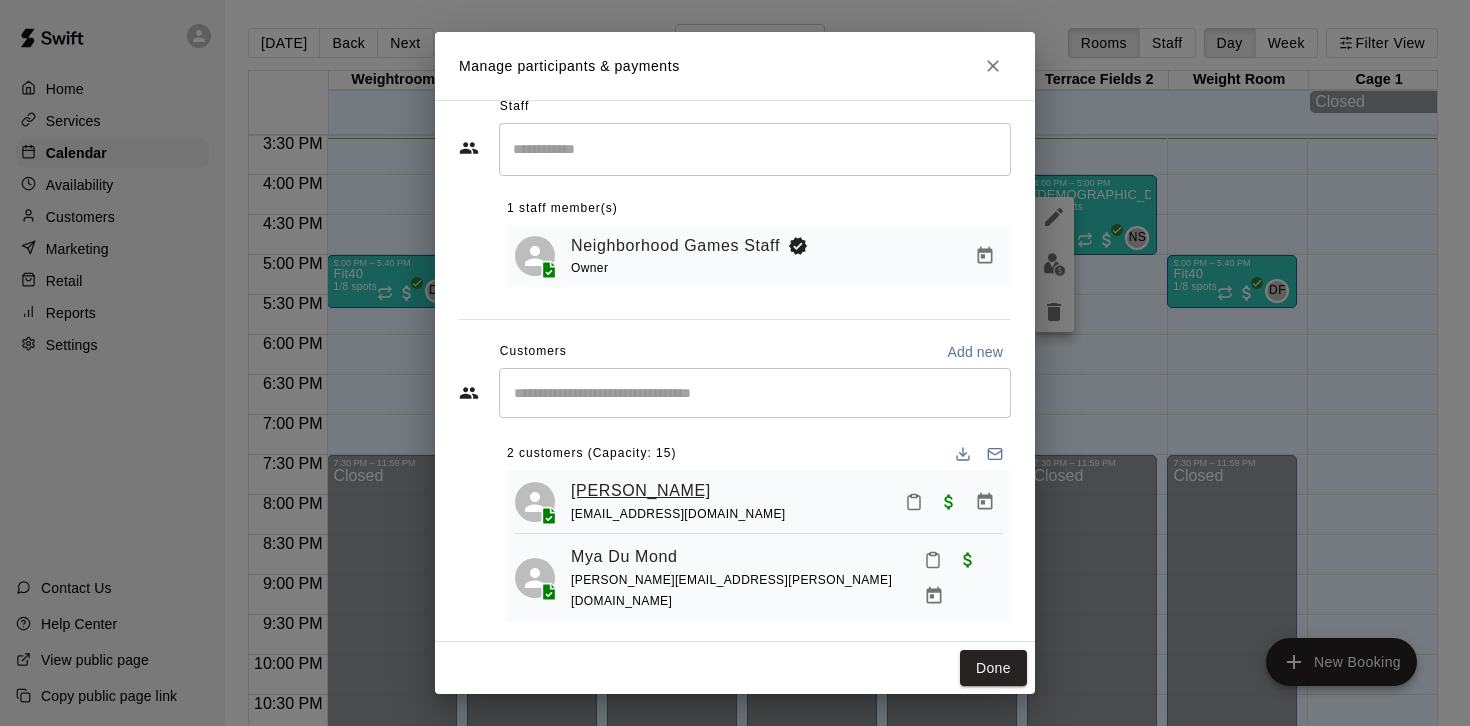 click on "[PERSON_NAME]" at bounding box center [641, 491] 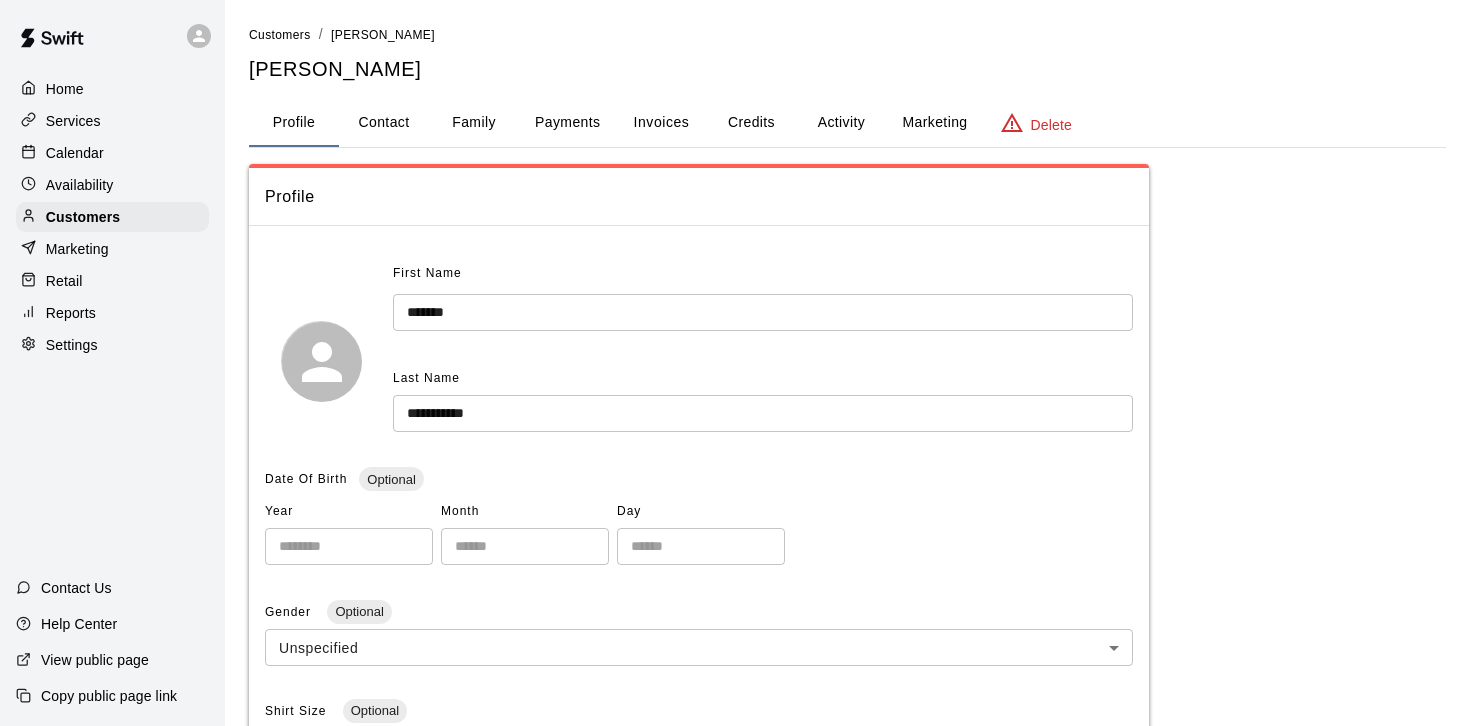 click on "Contact" at bounding box center (384, 123) 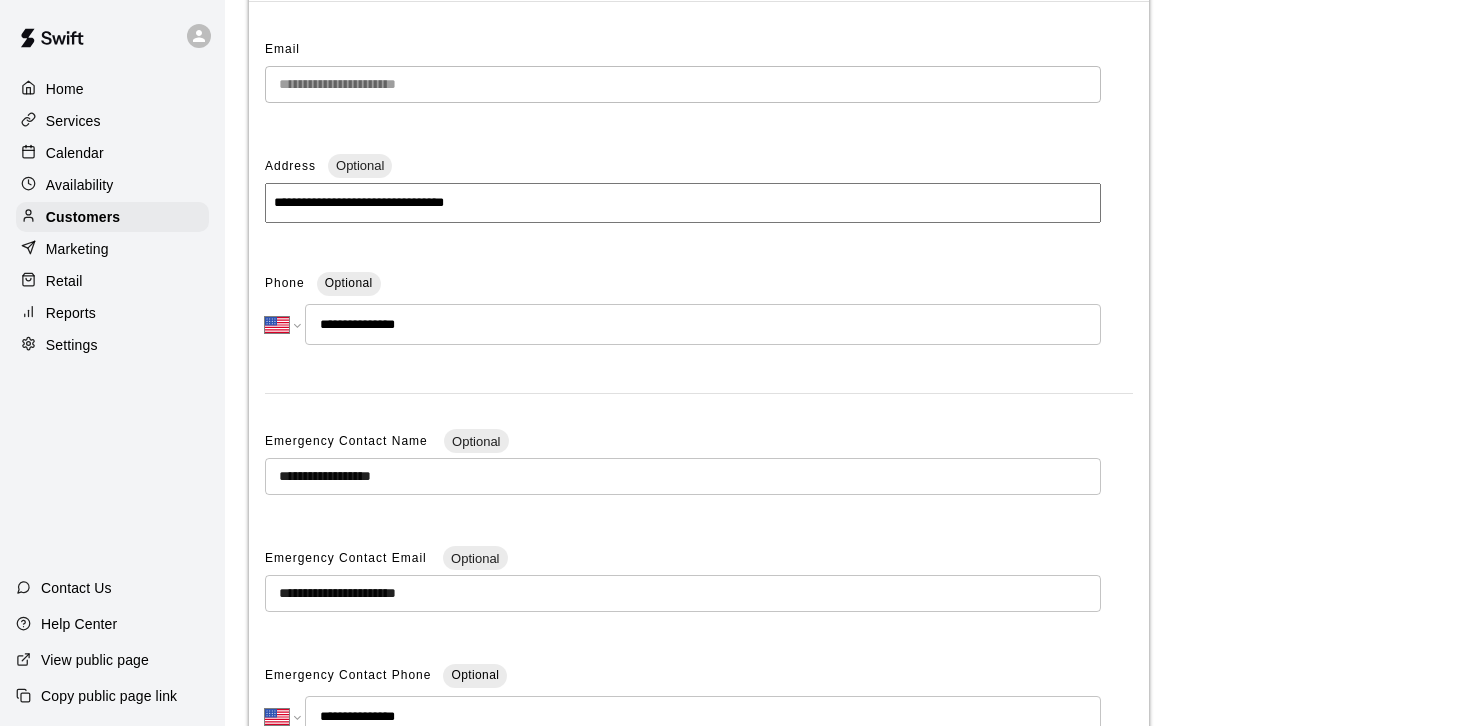 scroll, scrollTop: 249, scrollLeft: 0, axis: vertical 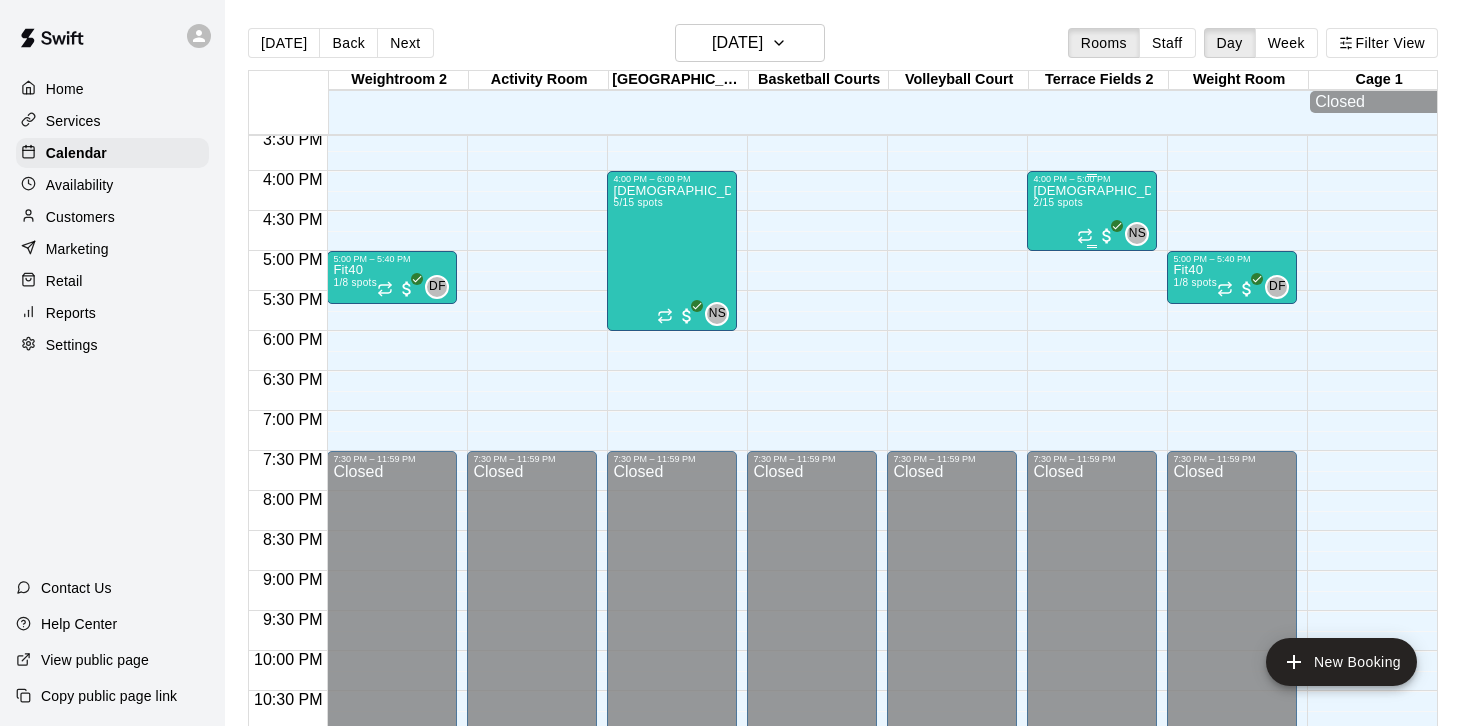 click on "[DEMOGRAPHIC_DATA] Soccer Friendlies (1st-2nd Grade) 2/15 spots" at bounding box center [1092, 547] 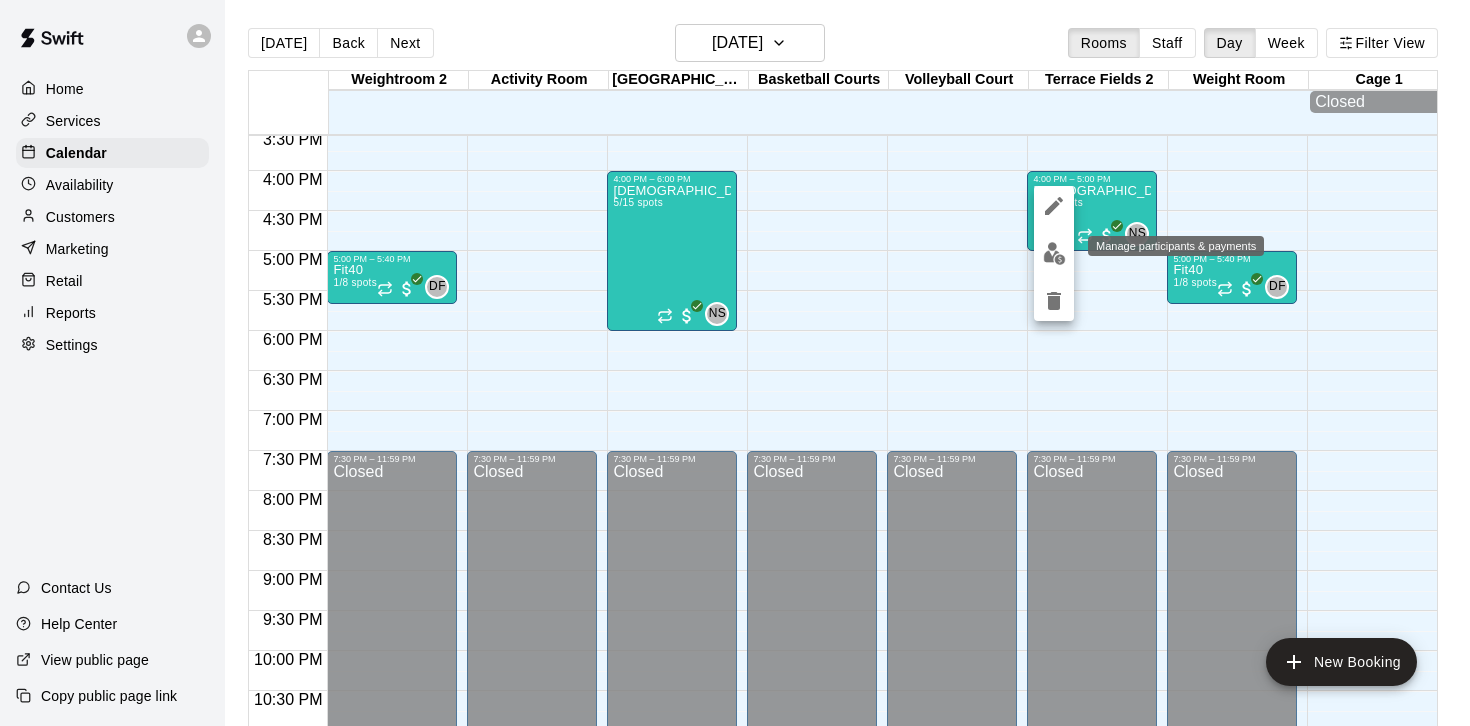 click at bounding box center (1054, 253) 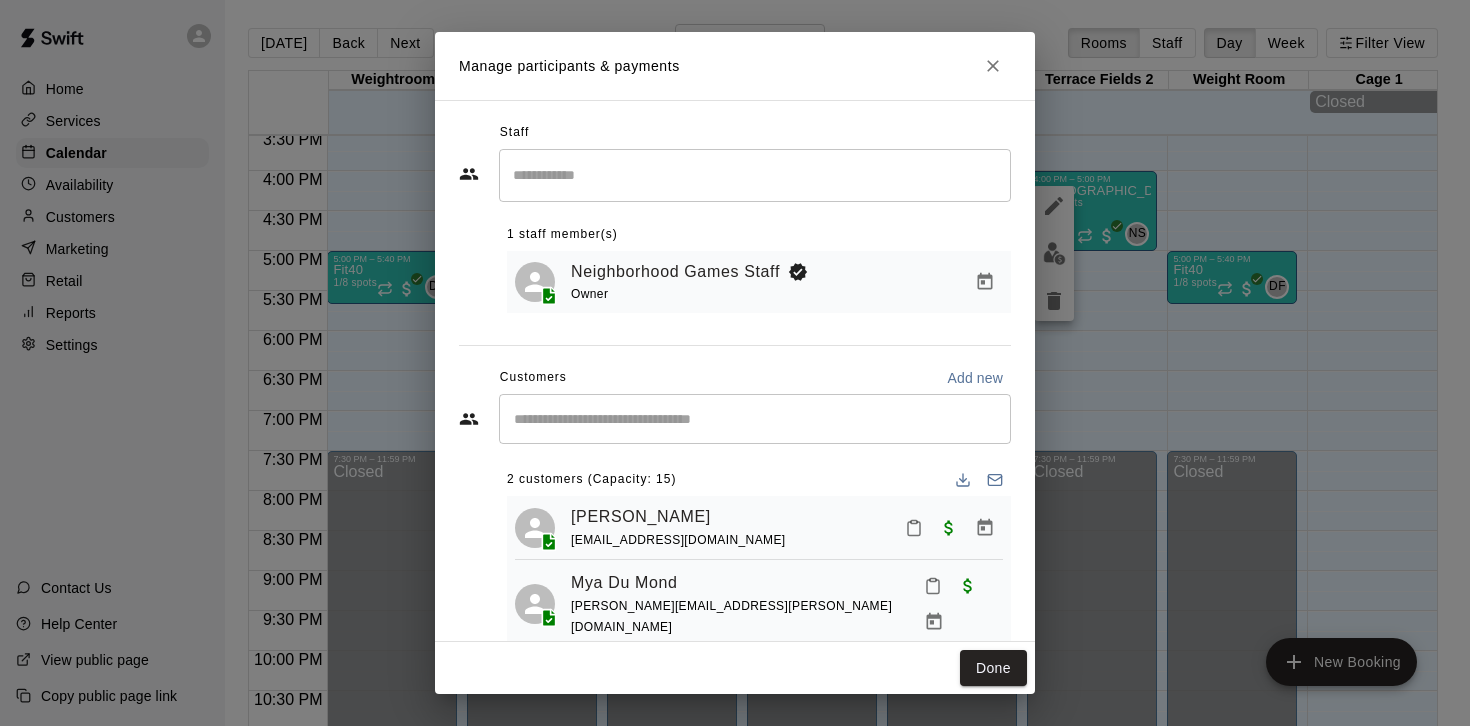 scroll, scrollTop: 26, scrollLeft: 0, axis: vertical 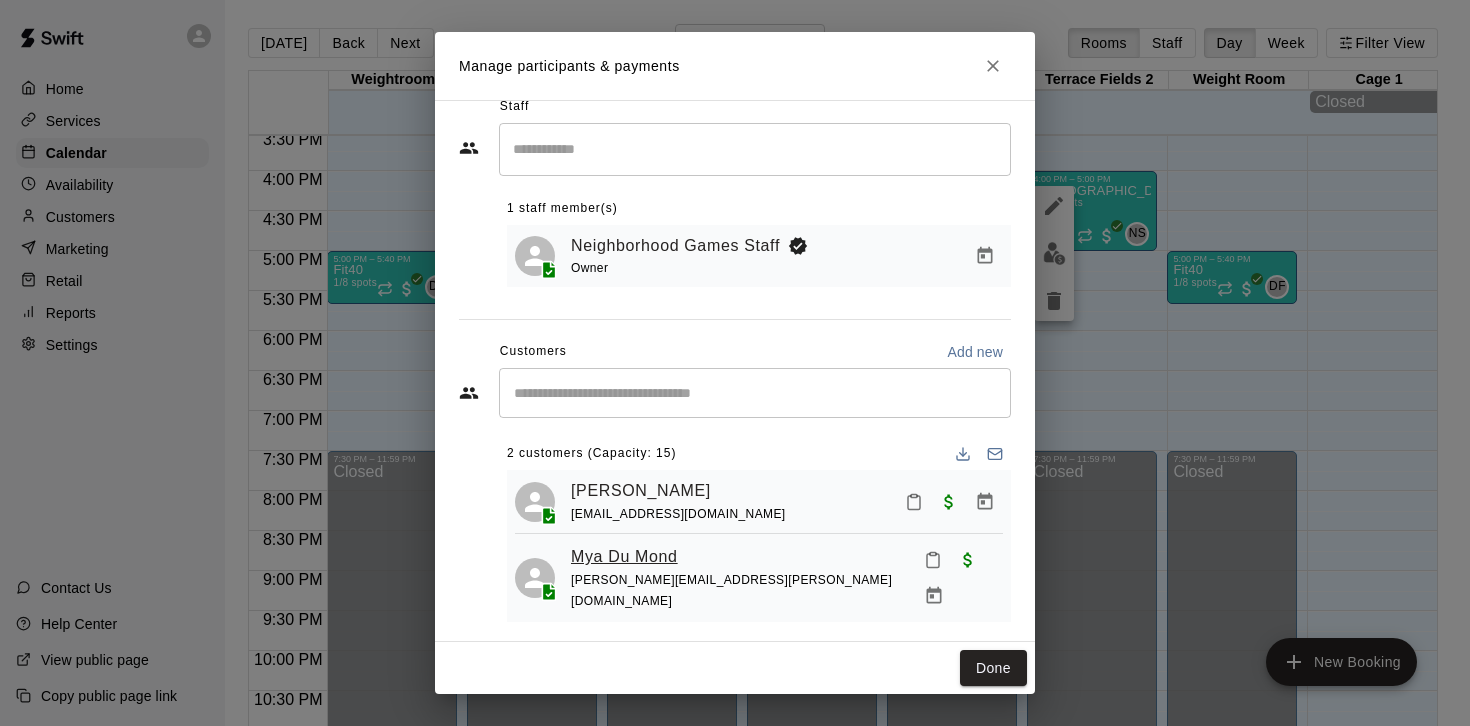 click on "Mya Du Mond" at bounding box center [624, 557] 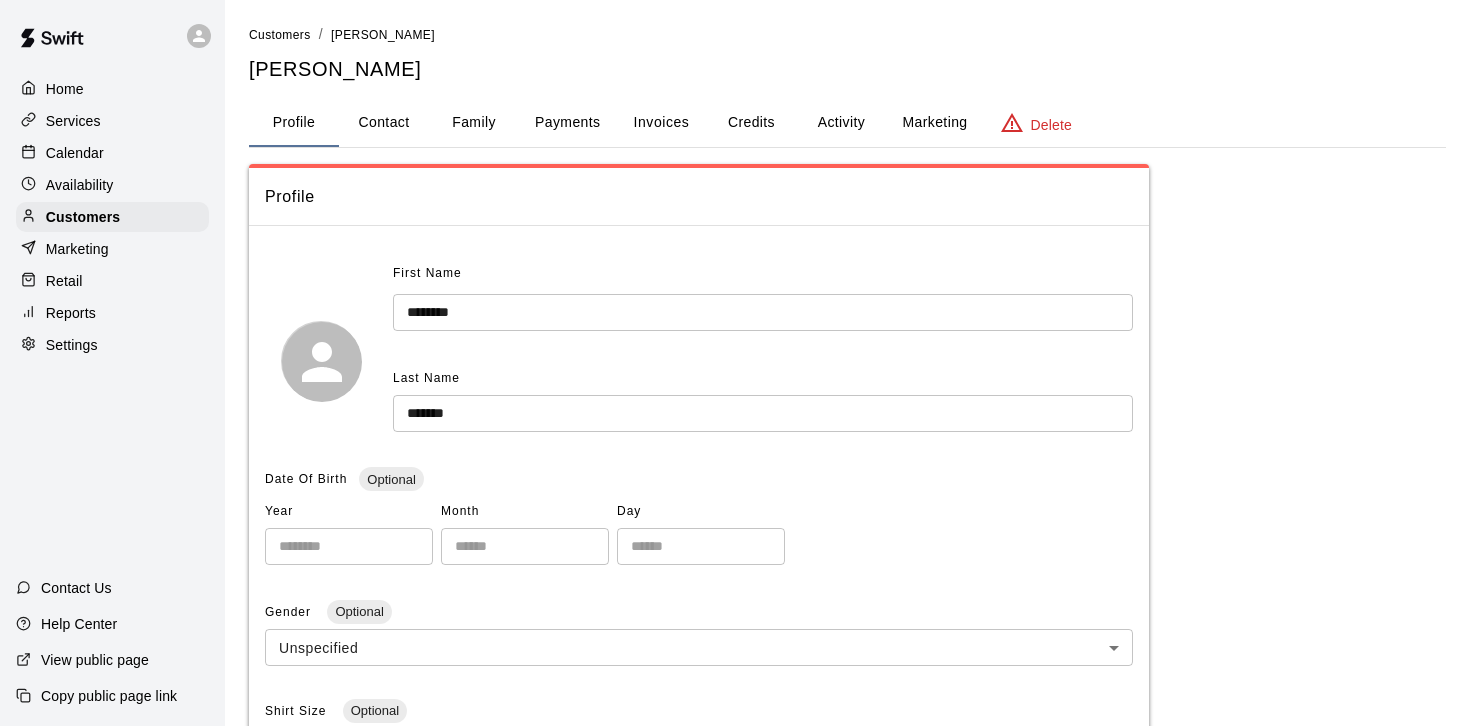 click on "Contact" at bounding box center [384, 123] 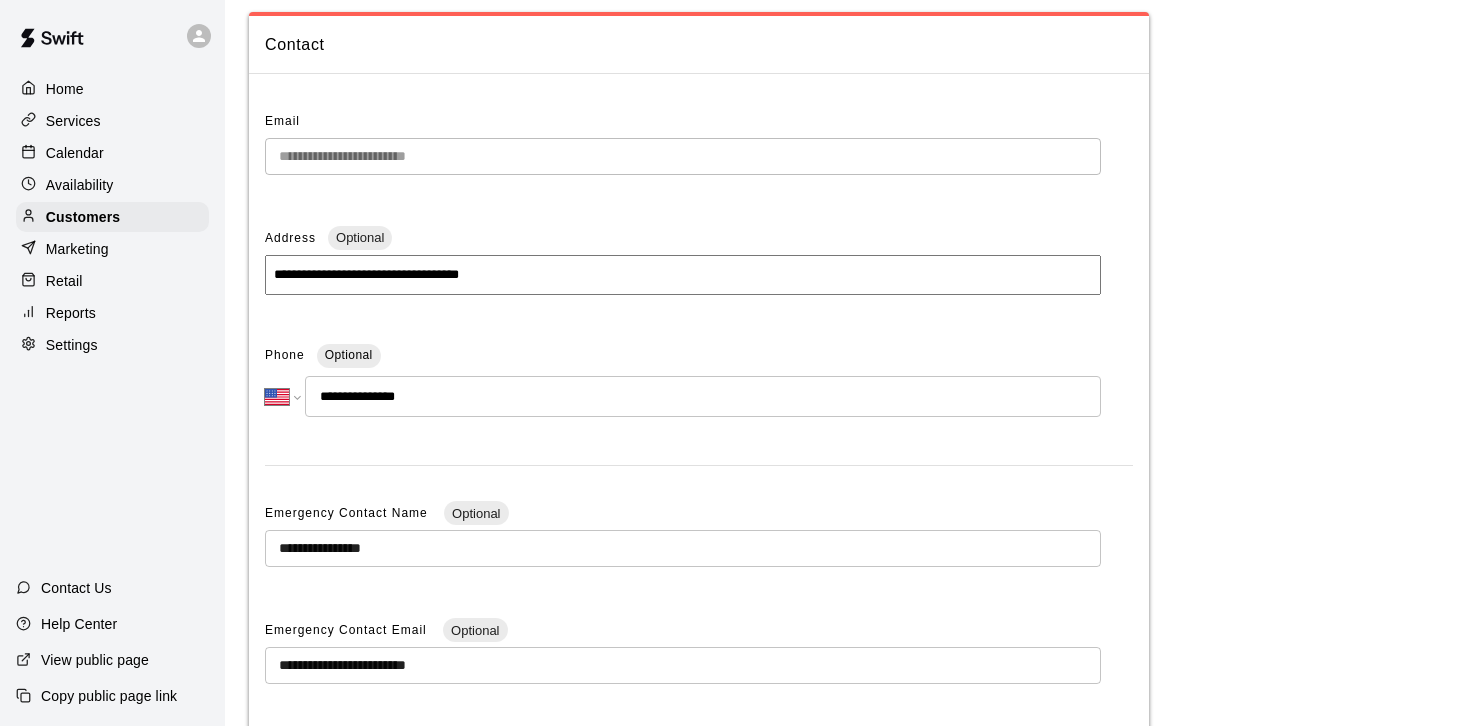 scroll, scrollTop: 159, scrollLeft: 0, axis: vertical 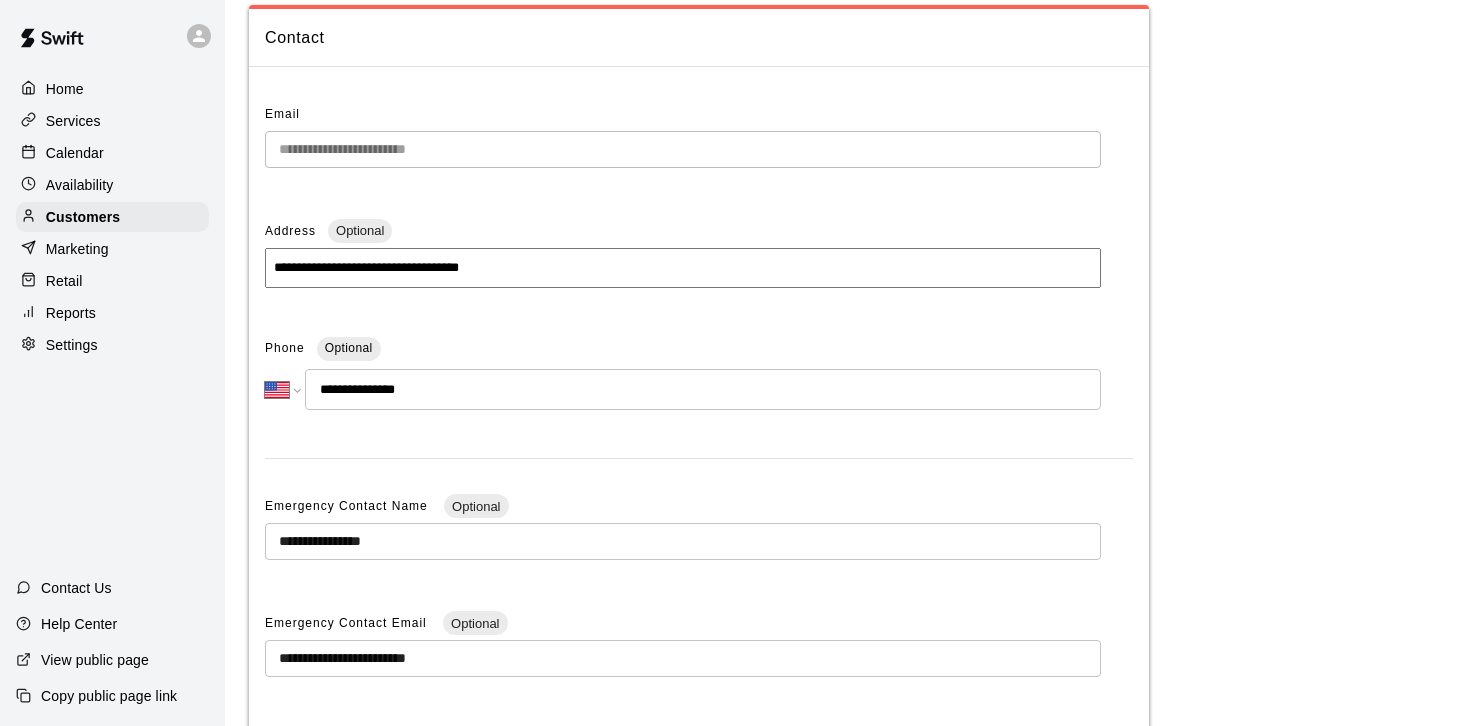 click on "Home" at bounding box center [65, 89] 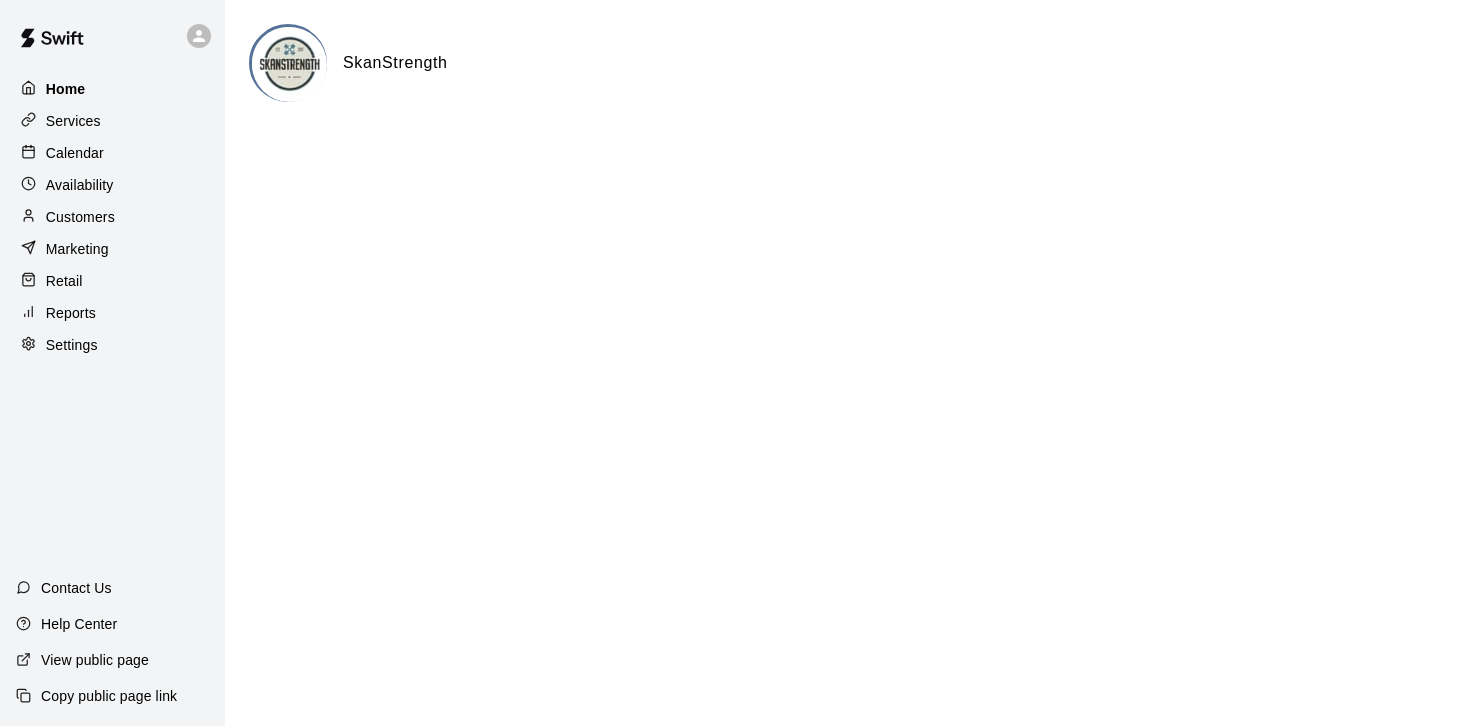 scroll, scrollTop: 0, scrollLeft: 0, axis: both 